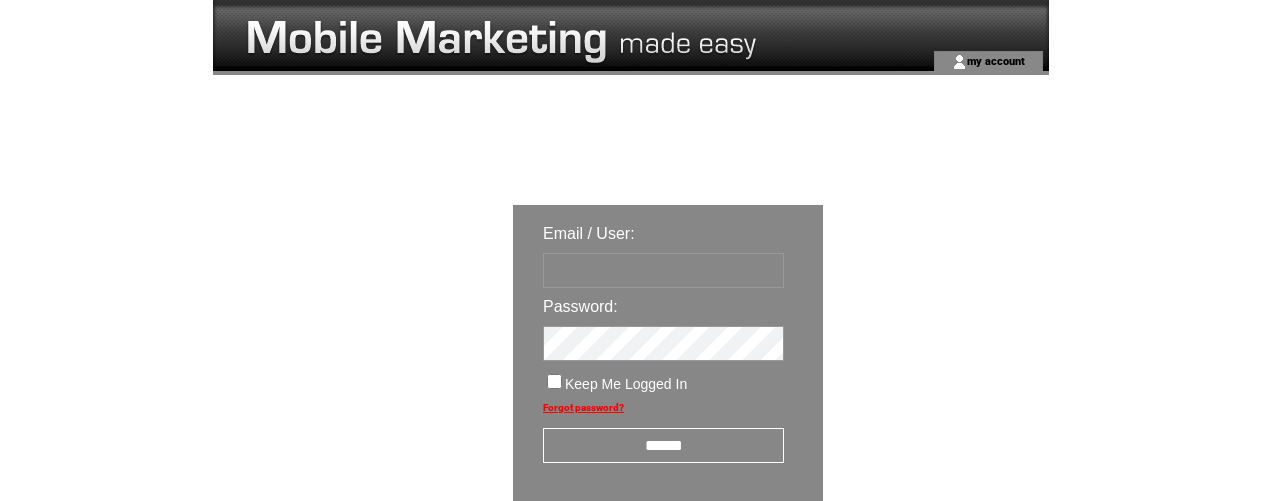 scroll, scrollTop: 0, scrollLeft: 0, axis: both 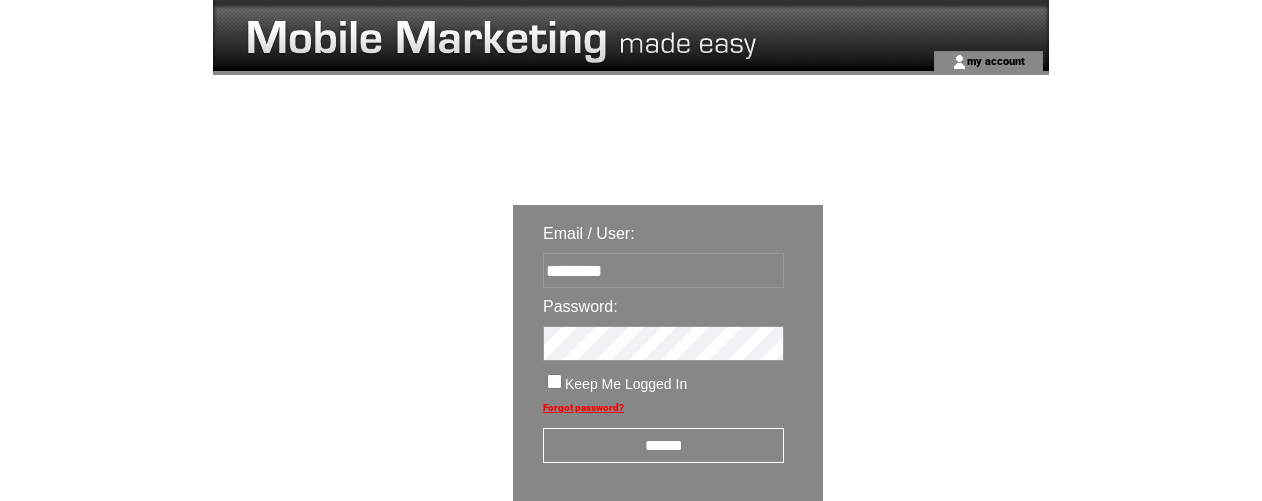 click on "******" at bounding box center [663, 445] 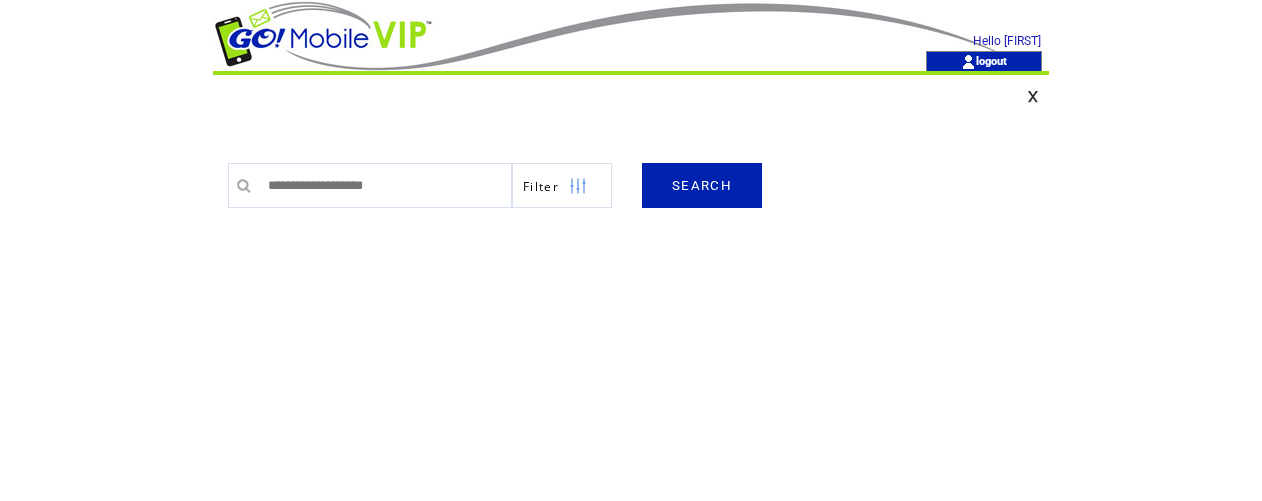 scroll, scrollTop: 0, scrollLeft: 0, axis: both 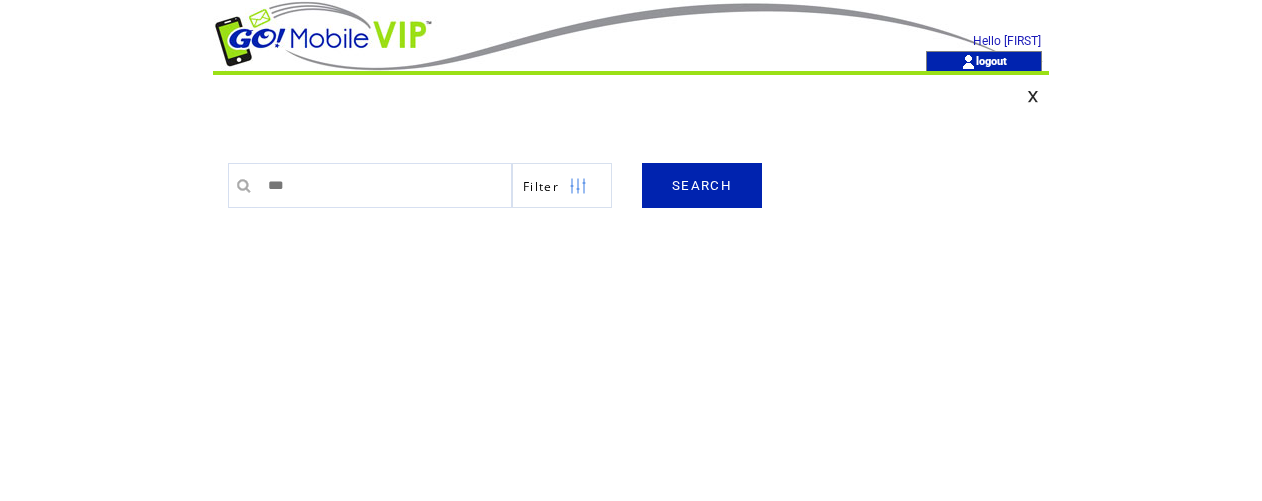type on "***" 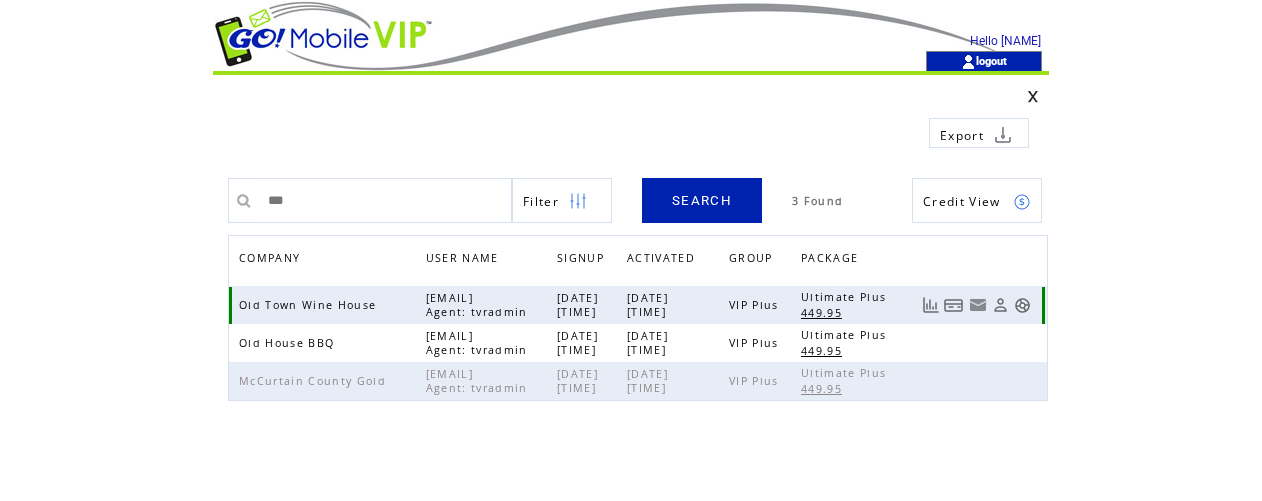 scroll, scrollTop: 0, scrollLeft: 0, axis: both 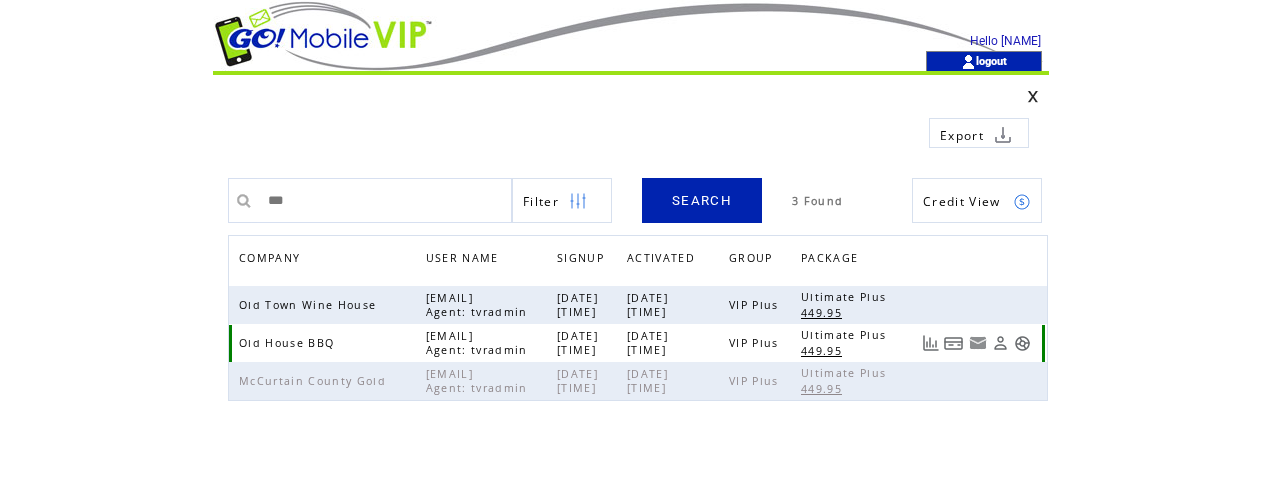 click at bounding box center (1022, 343) 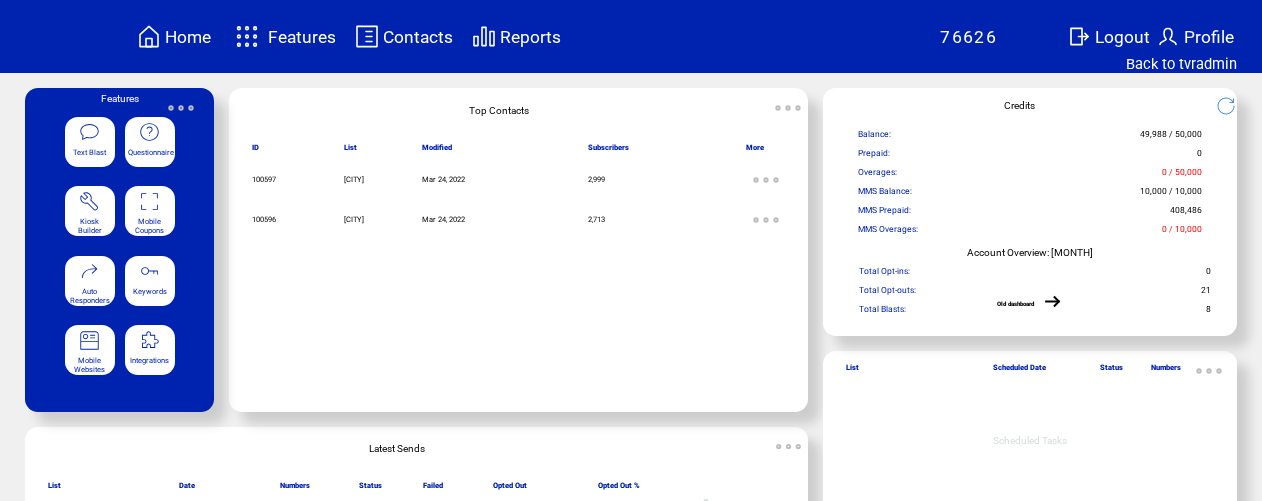 scroll, scrollTop: 0, scrollLeft: 0, axis: both 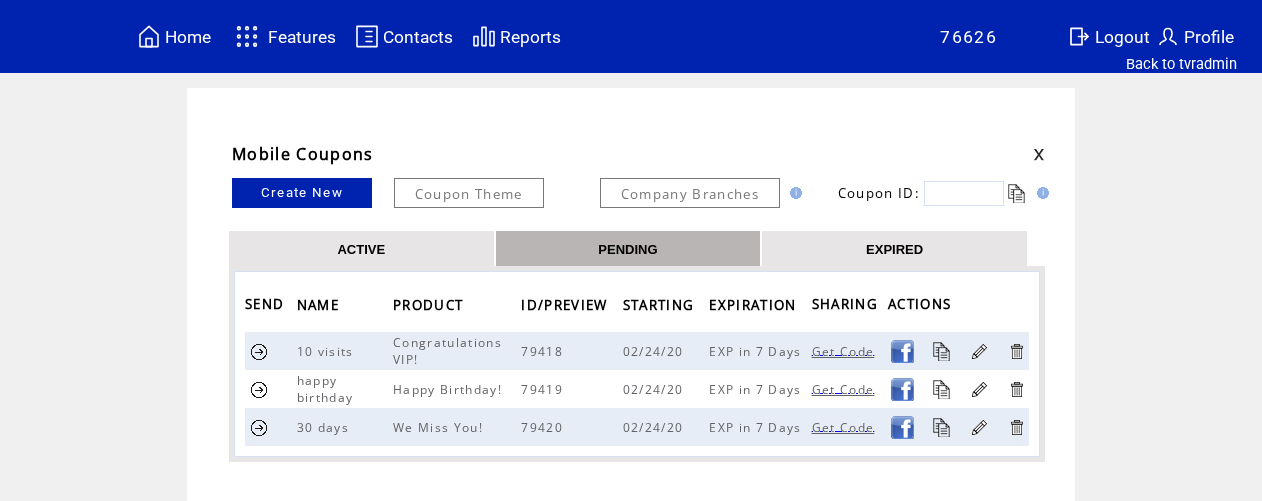 click on "EXPIRED" at bounding box center (894, 248) 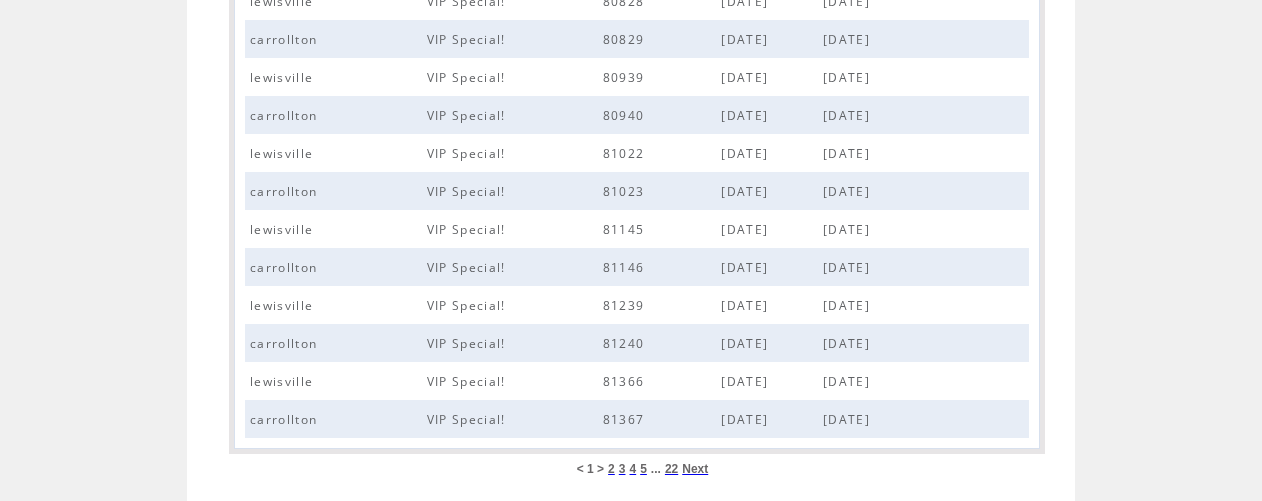 scroll, scrollTop: 909, scrollLeft: 0, axis: vertical 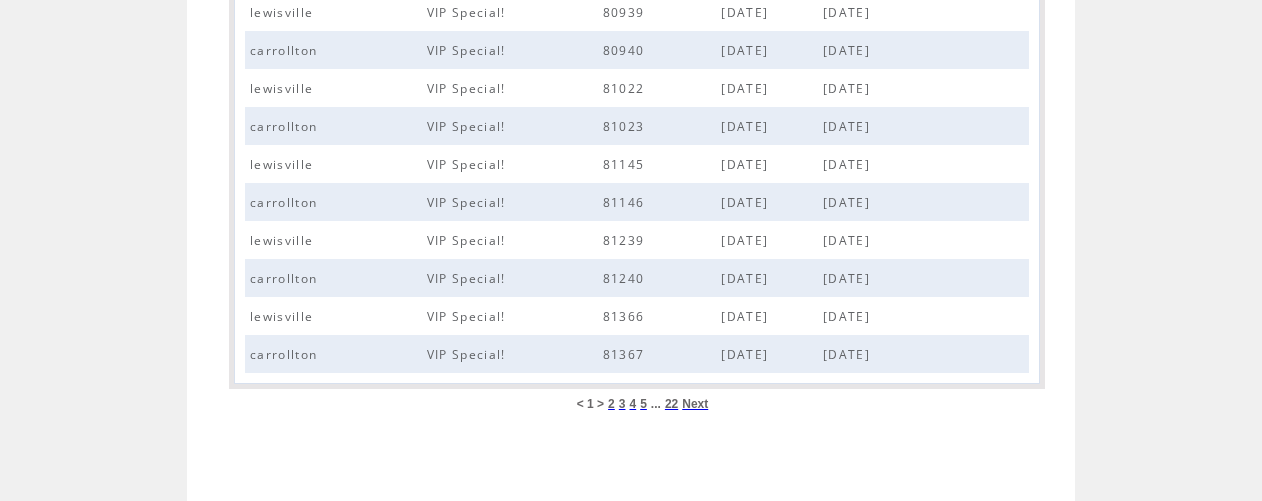 click on "22" at bounding box center (671, 404) 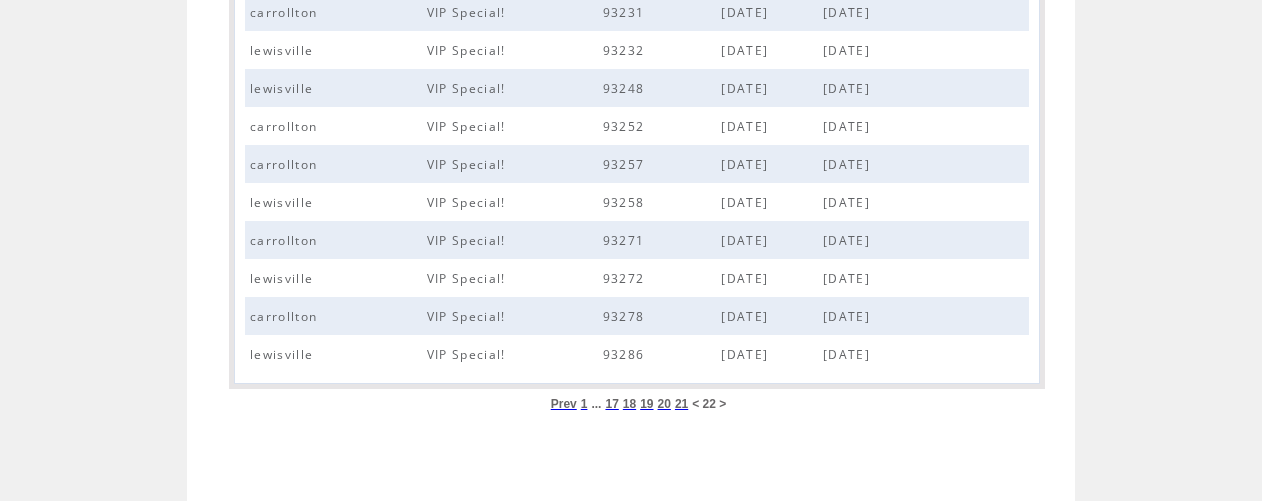 scroll, scrollTop: 0, scrollLeft: 0, axis: both 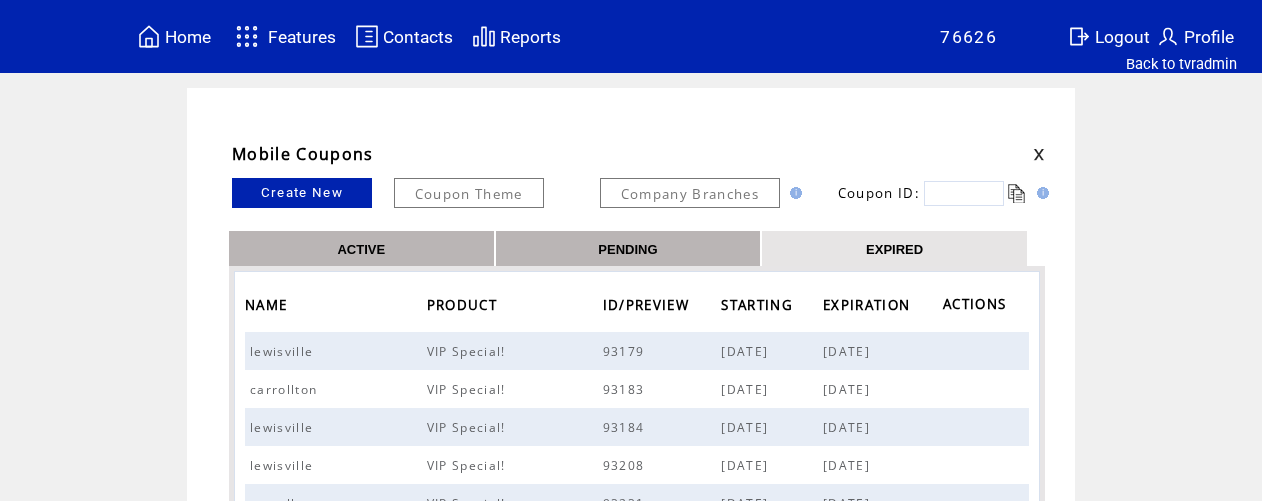 click at bounding box center [964, 193] 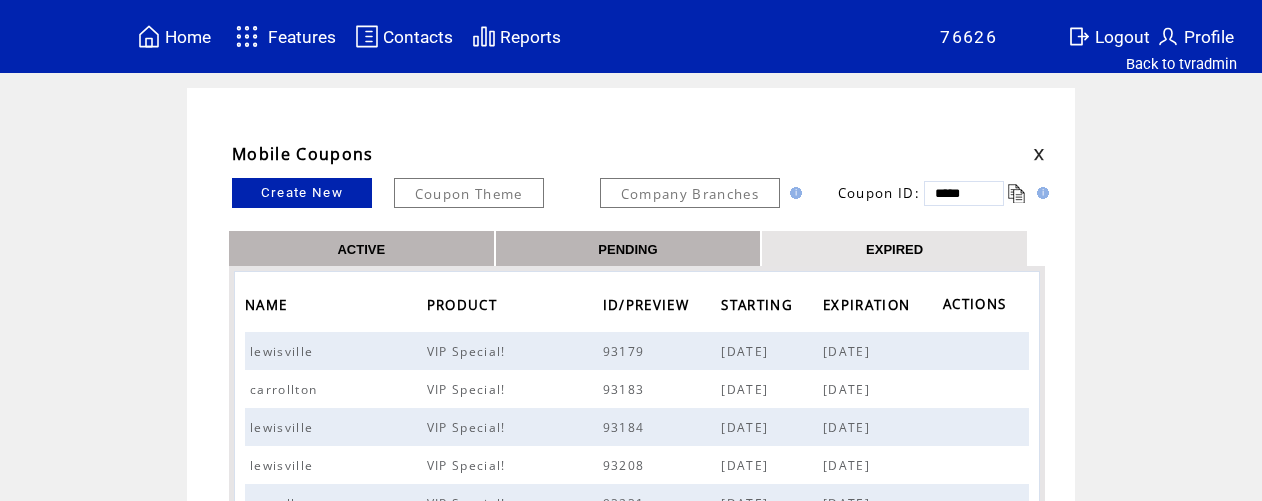 type on "*****" 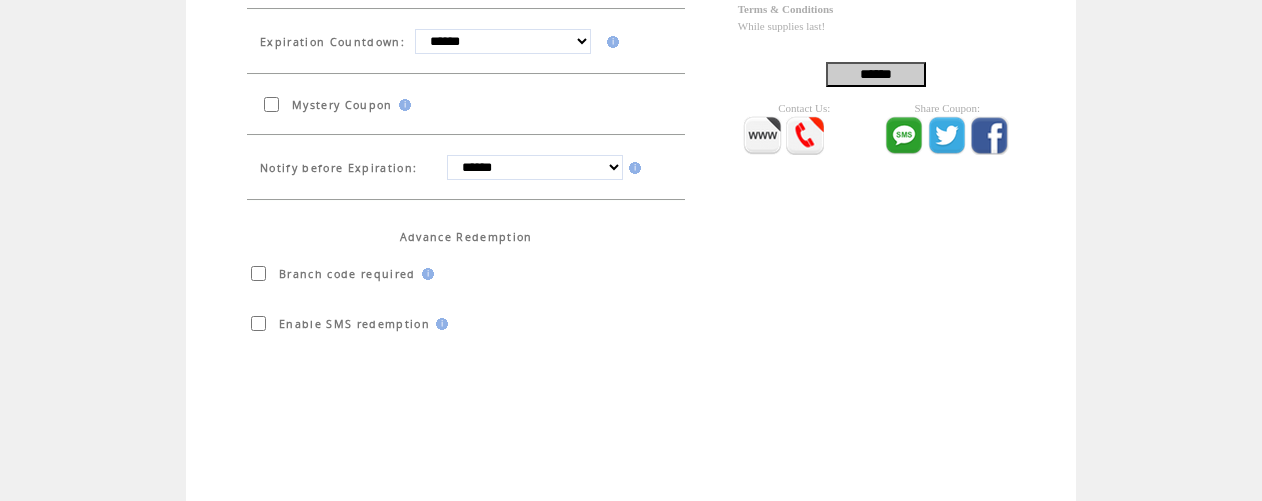 scroll, scrollTop: 672, scrollLeft: 0, axis: vertical 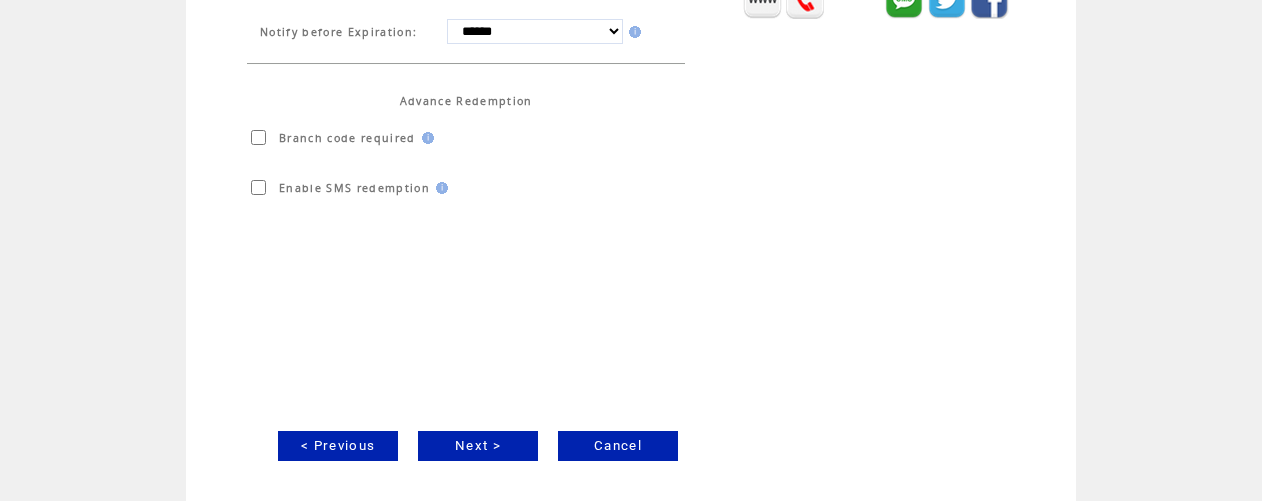 click on "Next >" at bounding box center [478, 446] 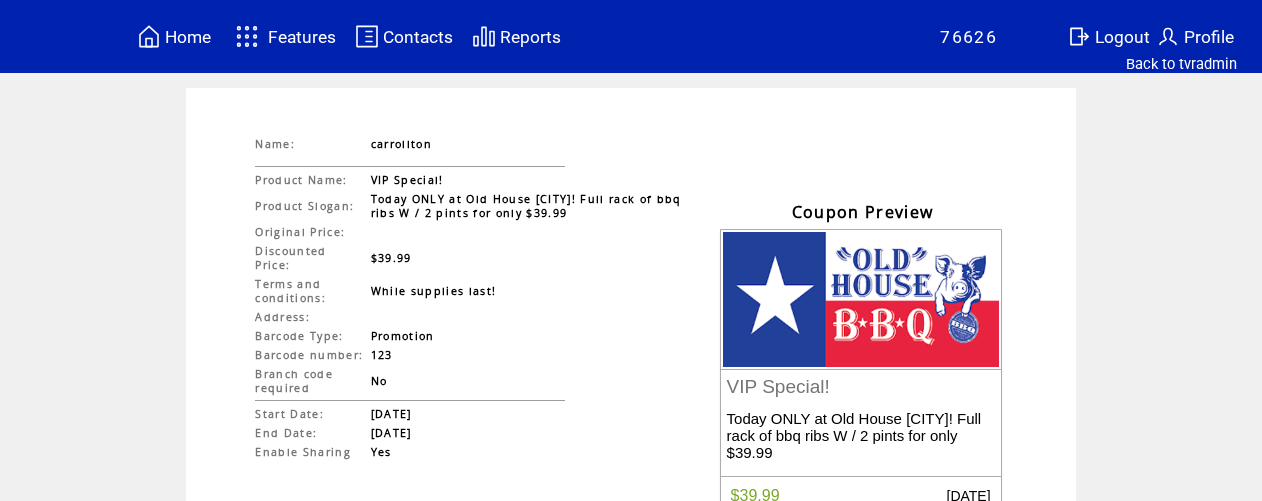 scroll, scrollTop: 246, scrollLeft: 0, axis: vertical 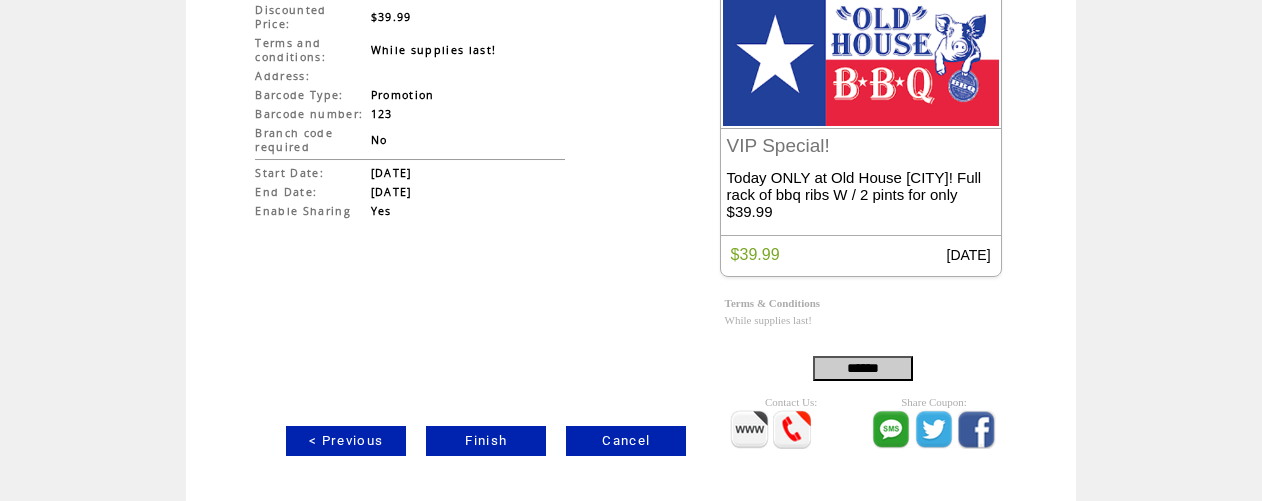 click on "Finish" at bounding box center (486, 441) 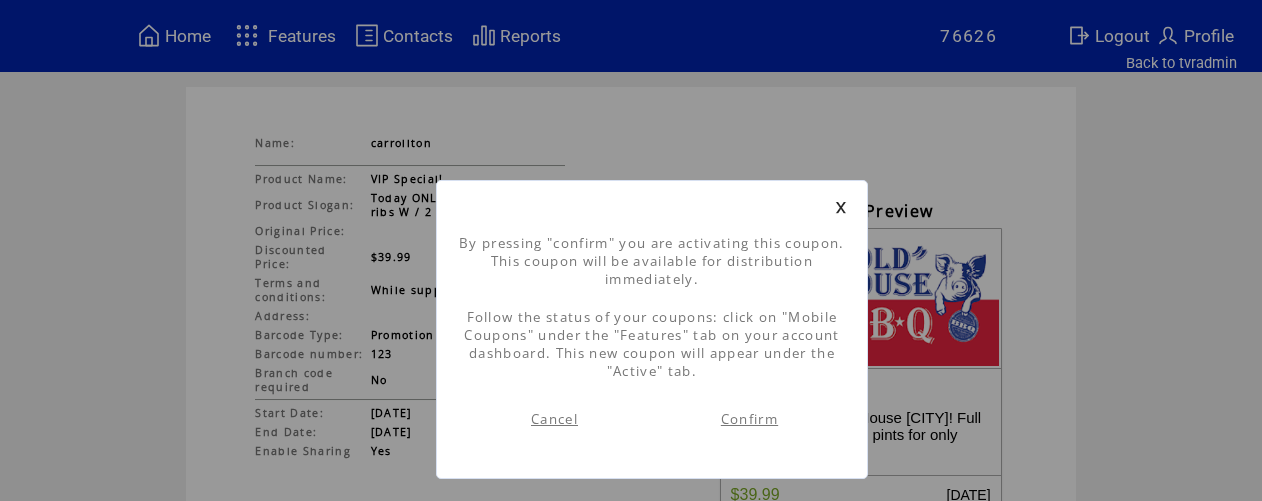 click on "Confirm" at bounding box center (749, 419) 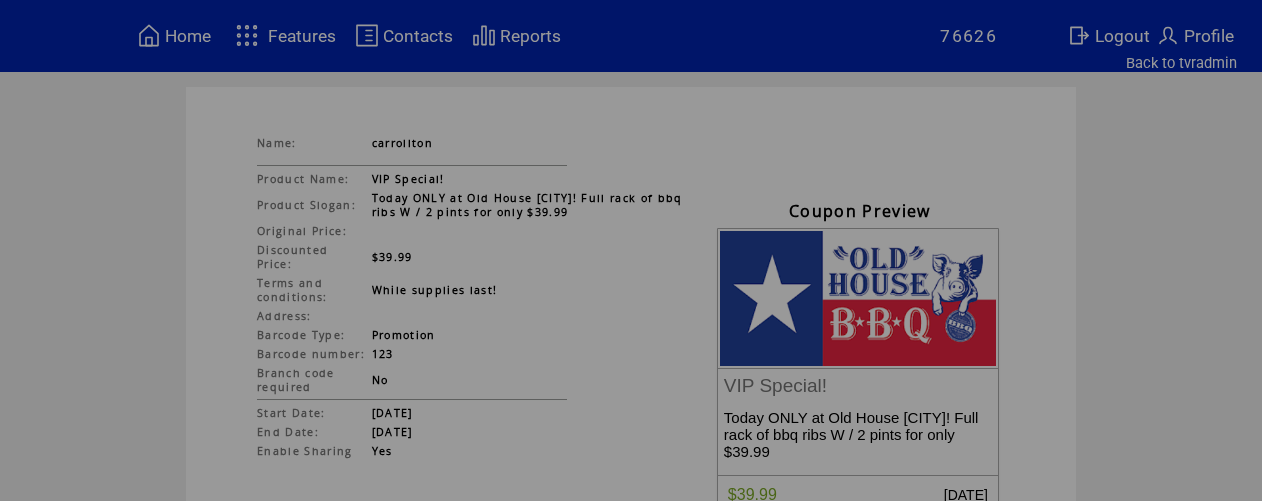 scroll, scrollTop: 0, scrollLeft: 0, axis: both 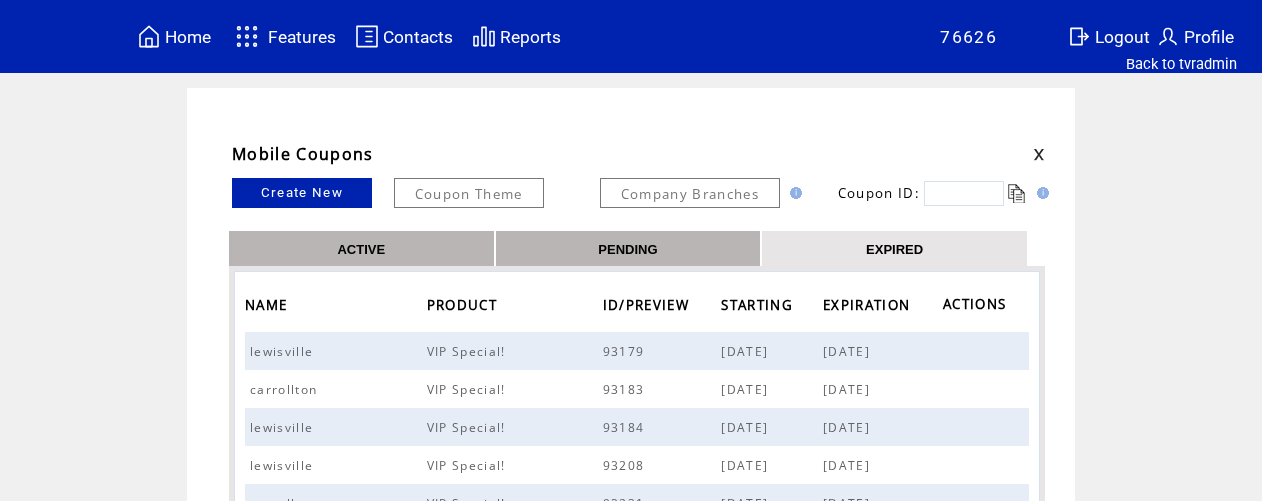 click at bounding box center [964, 193] 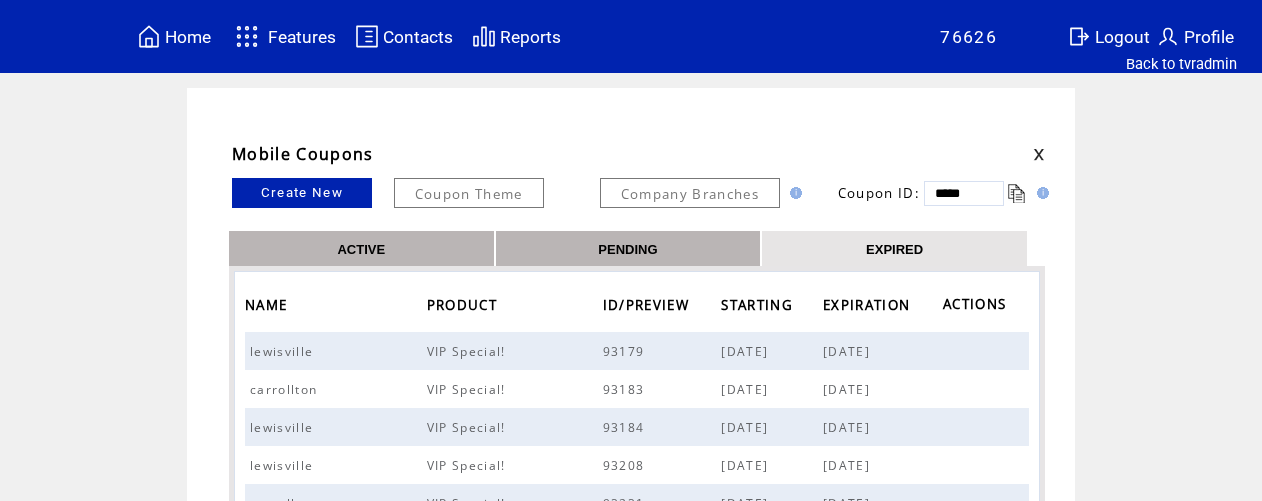 type on "*****" 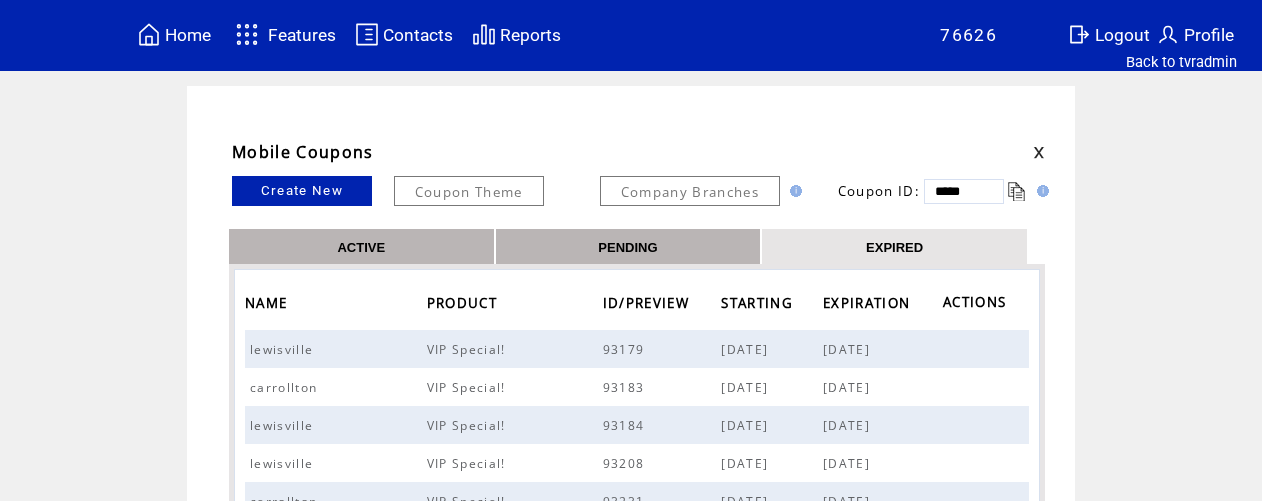 click at bounding box center [1017, 191] 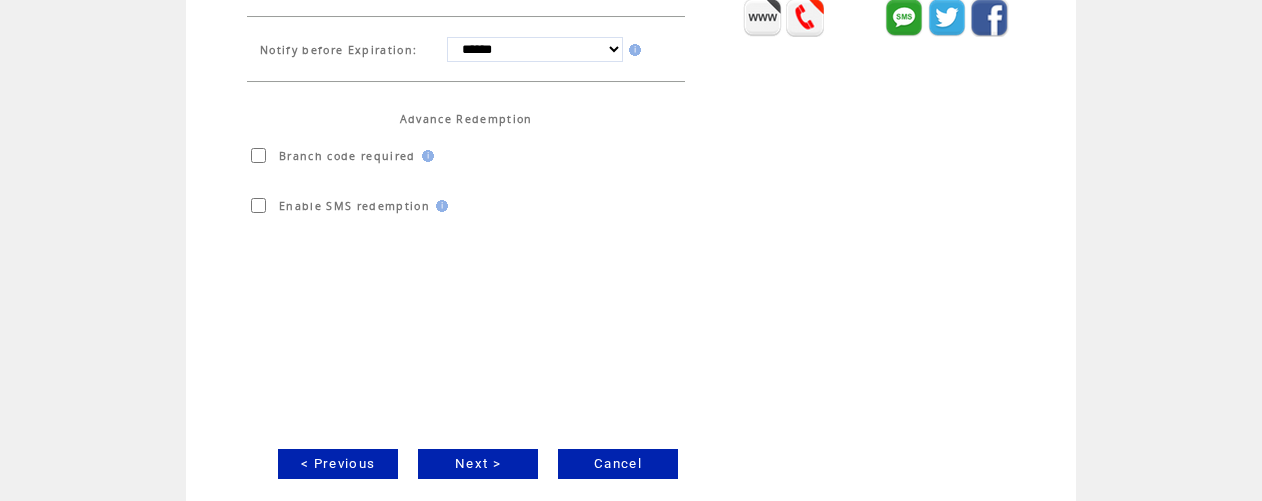 scroll, scrollTop: 672, scrollLeft: 0, axis: vertical 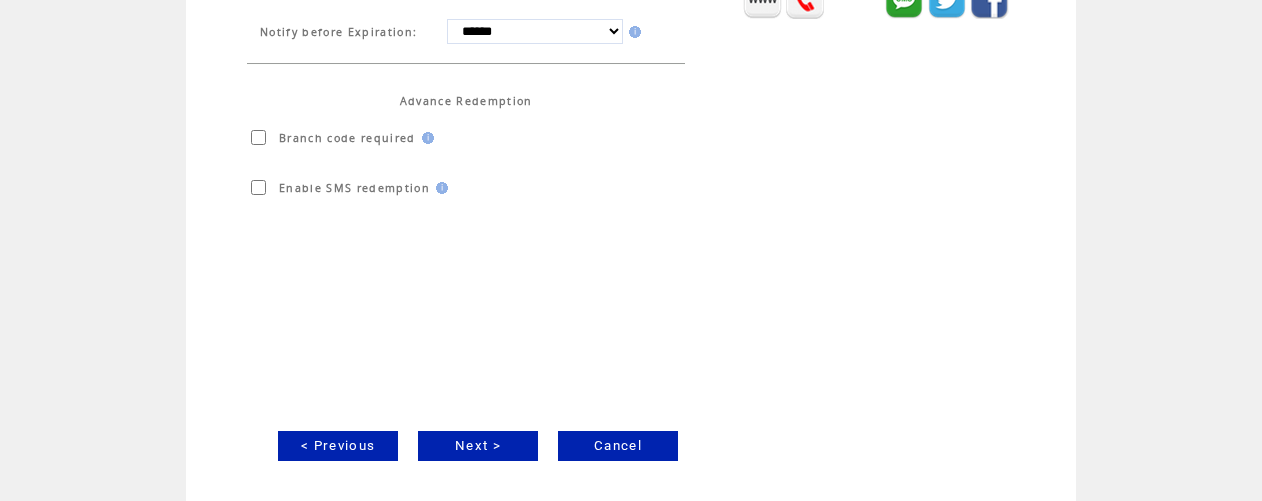 click on "Next >" at bounding box center [478, 446] 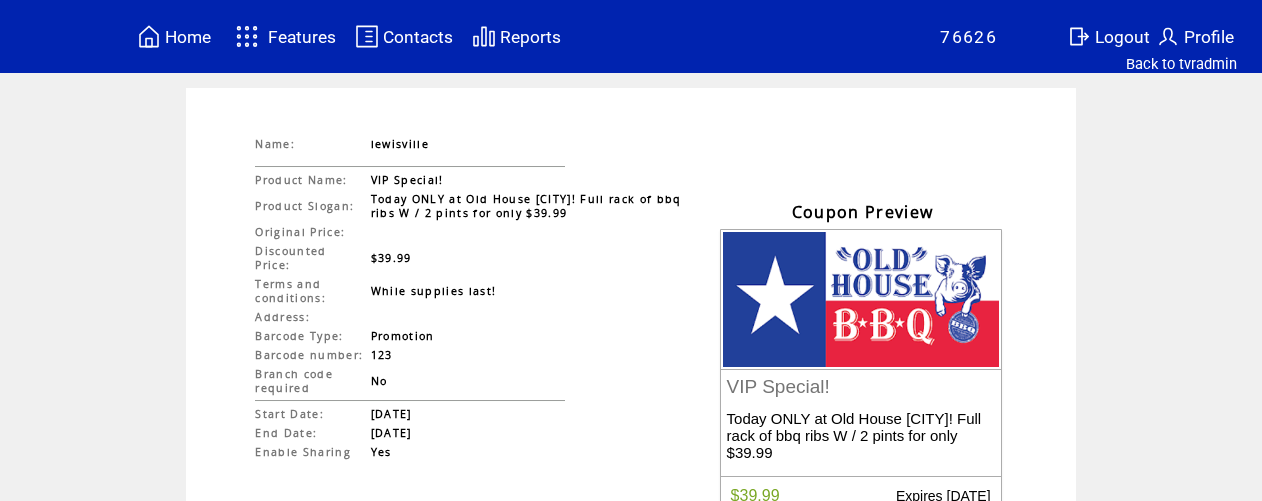 scroll, scrollTop: 246, scrollLeft: 0, axis: vertical 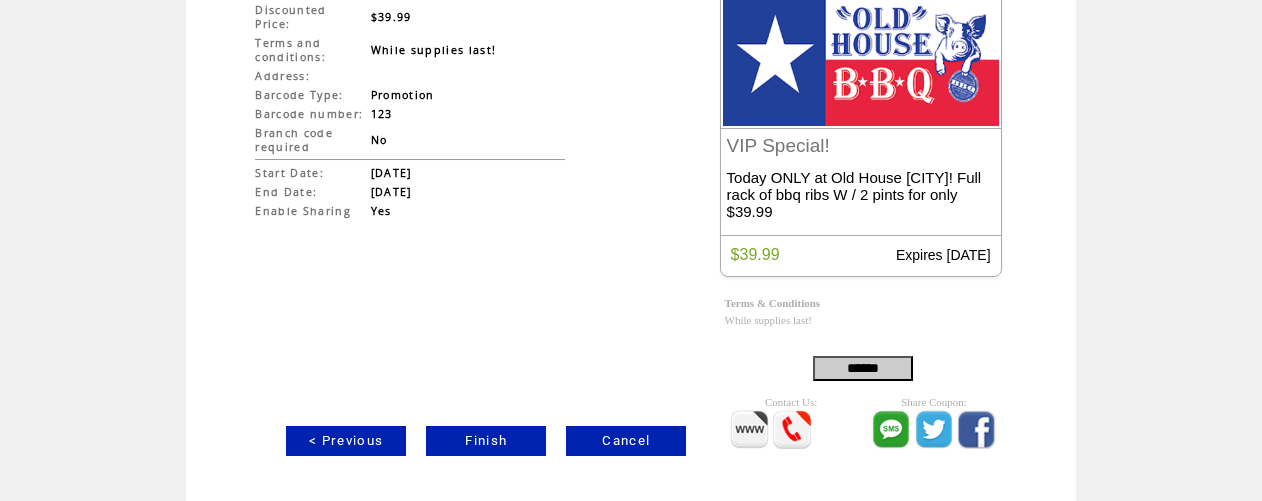 click on "Finish" at bounding box center [486, 441] 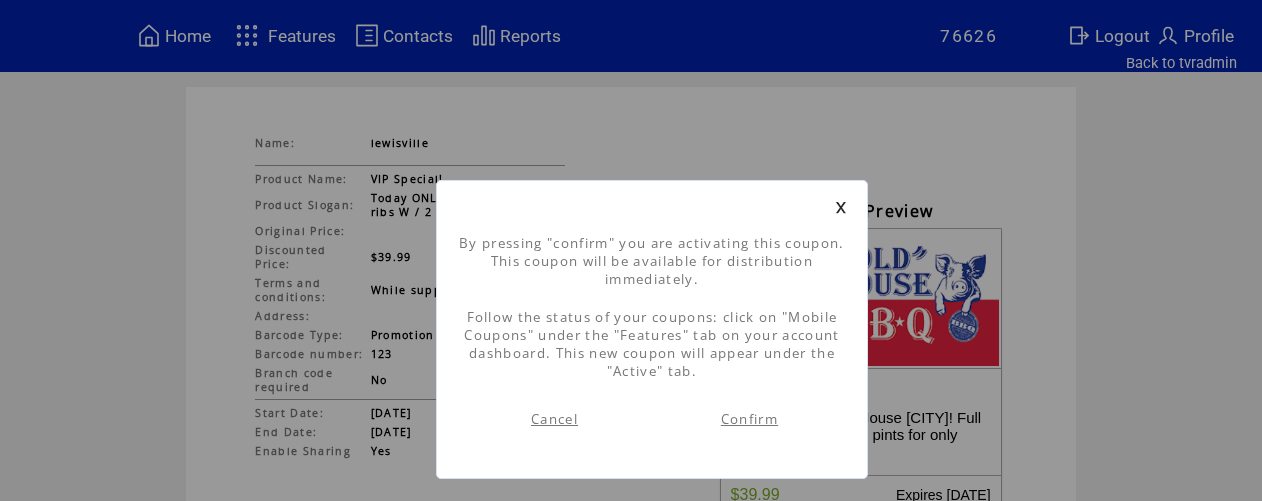 click on "Confirm" at bounding box center (749, 419) 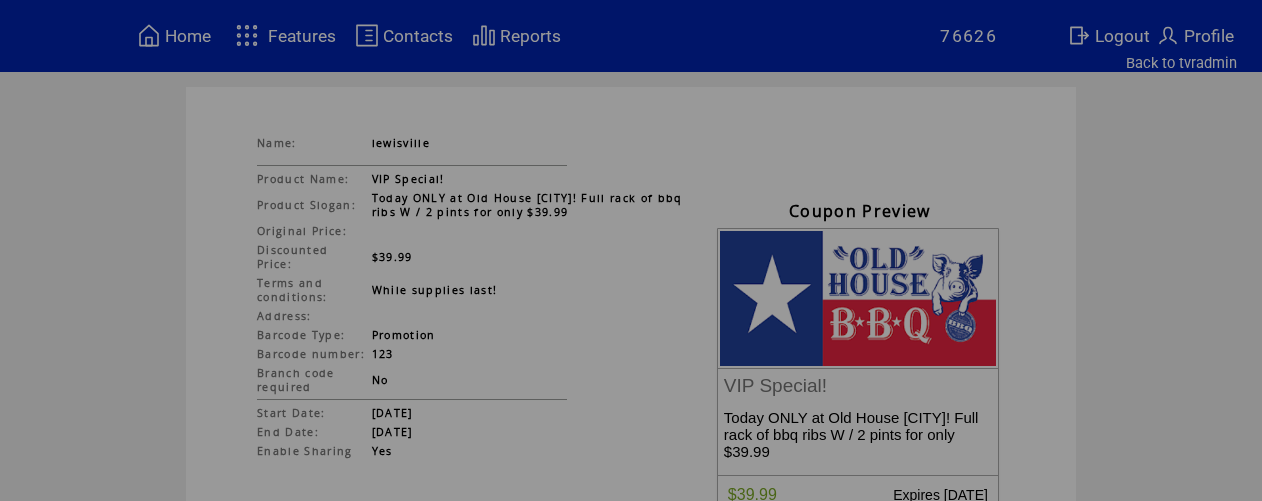 scroll, scrollTop: 0, scrollLeft: 0, axis: both 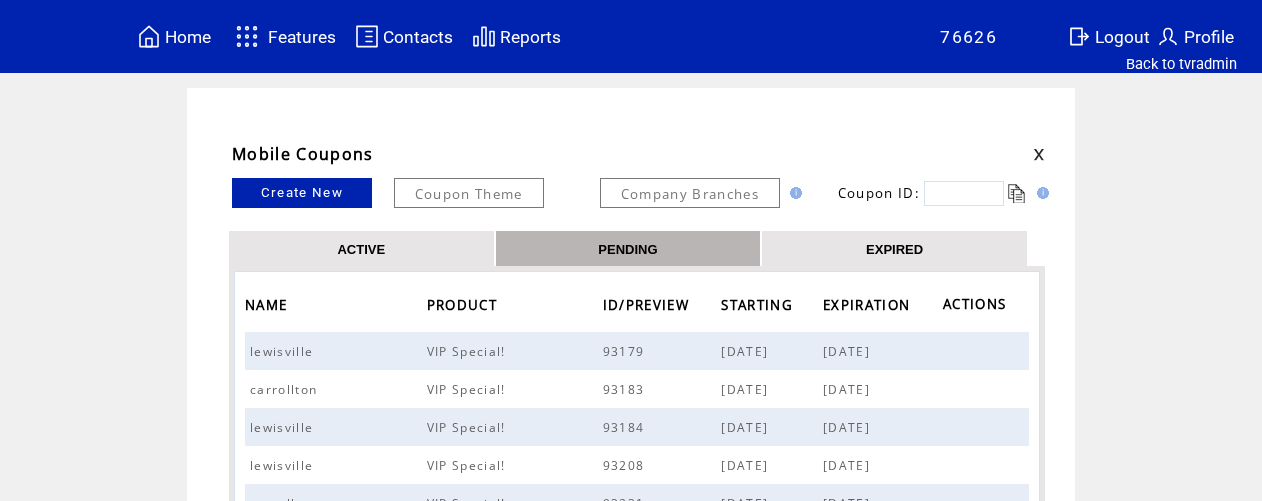 click on "ACTIVE" at bounding box center [361, 248] 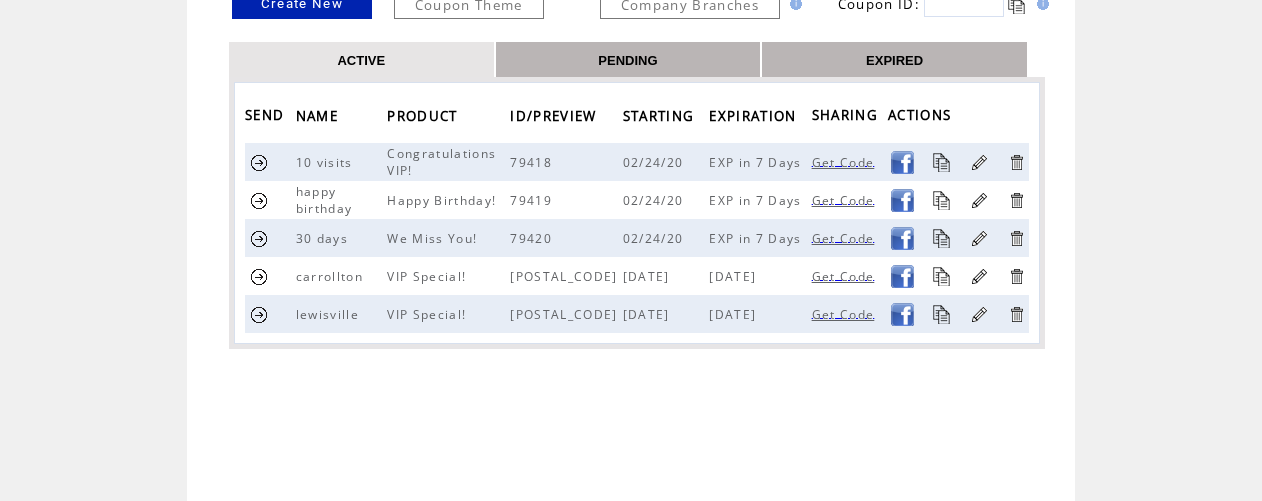 scroll, scrollTop: 190, scrollLeft: 0, axis: vertical 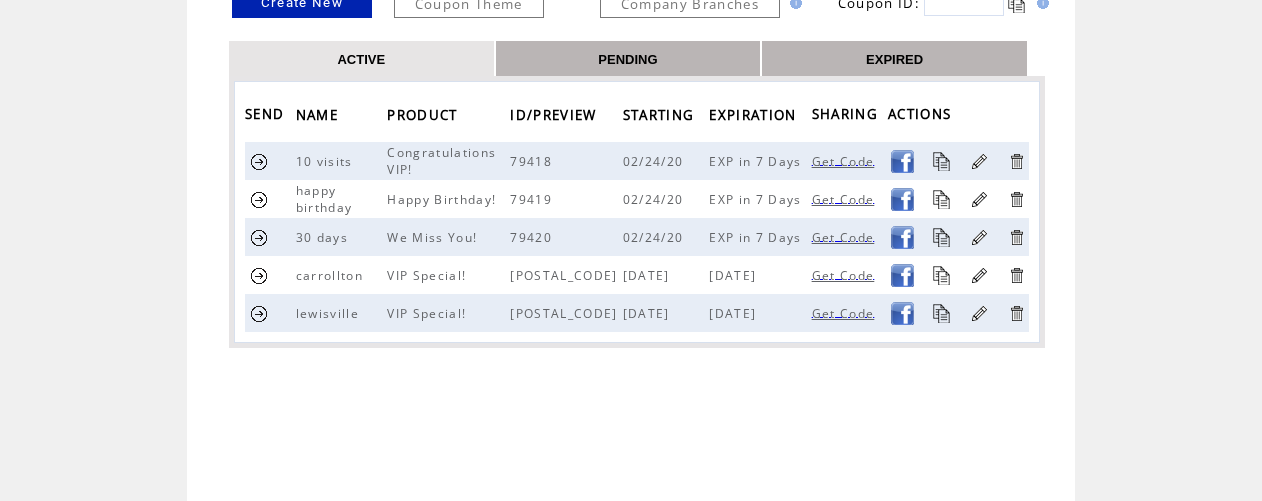 click at bounding box center [259, 313] 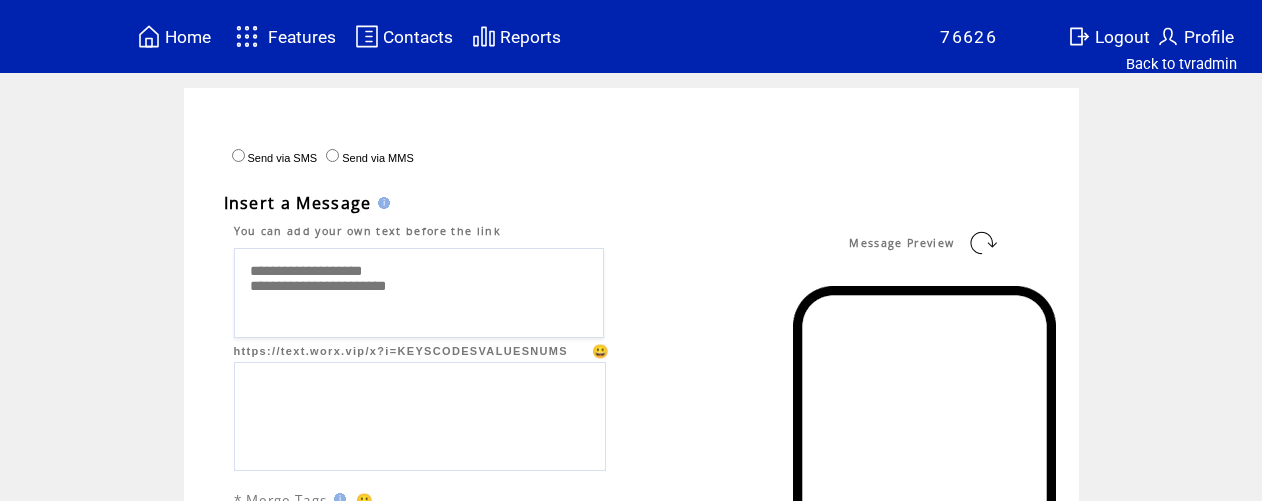 scroll, scrollTop: 0, scrollLeft: 0, axis: both 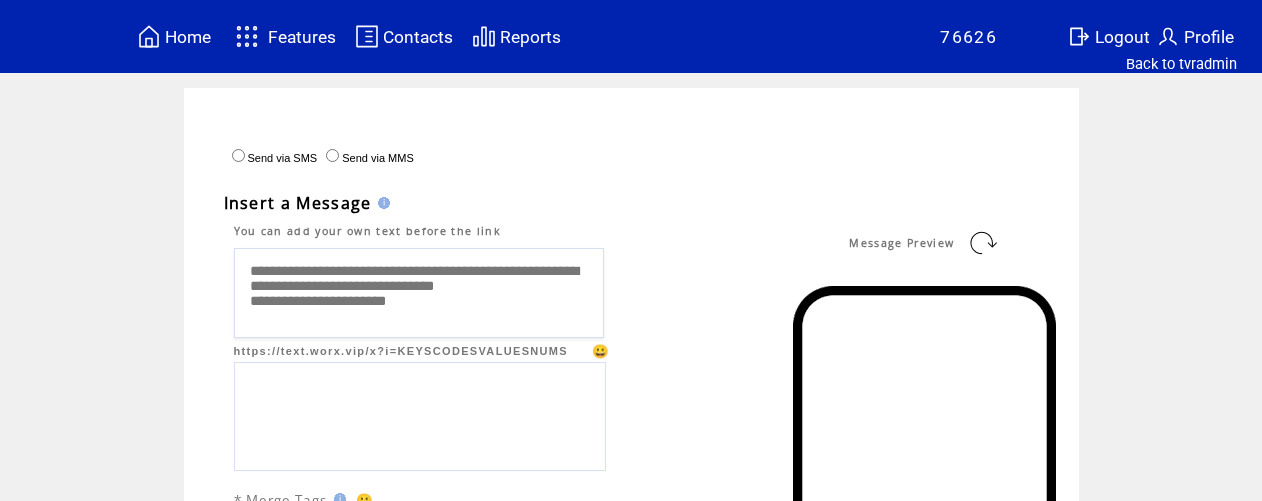 type on "**********" 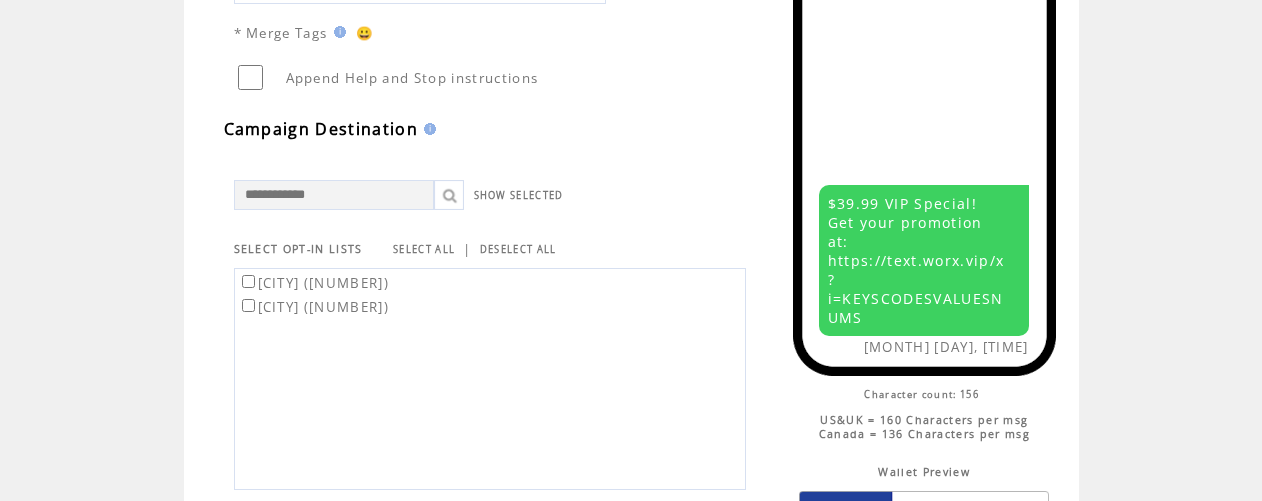scroll, scrollTop: 472, scrollLeft: 0, axis: vertical 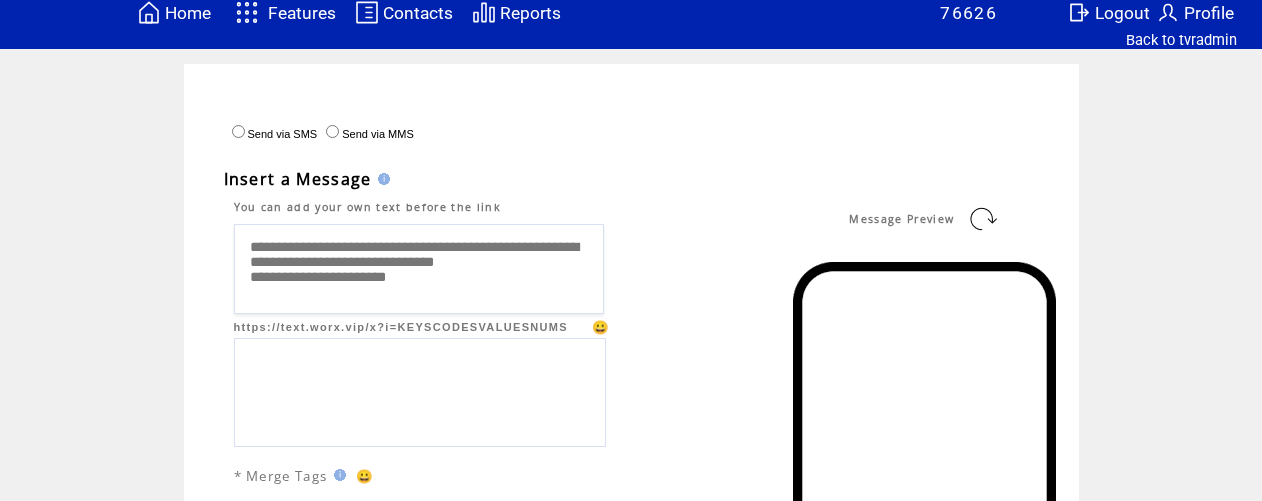 click at bounding box center [983, 219] 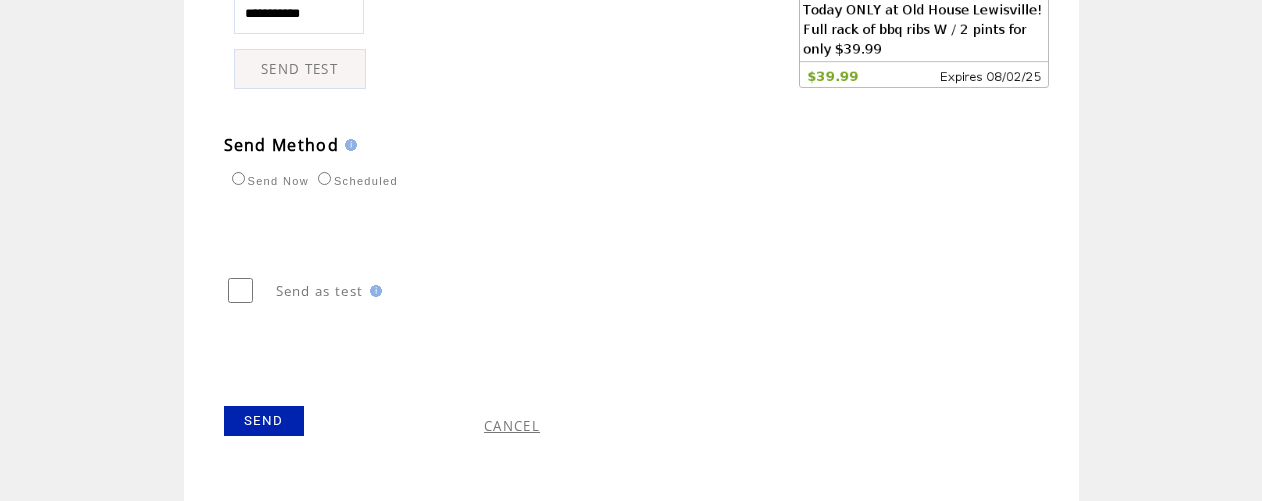scroll, scrollTop: 1102, scrollLeft: 0, axis: vertical 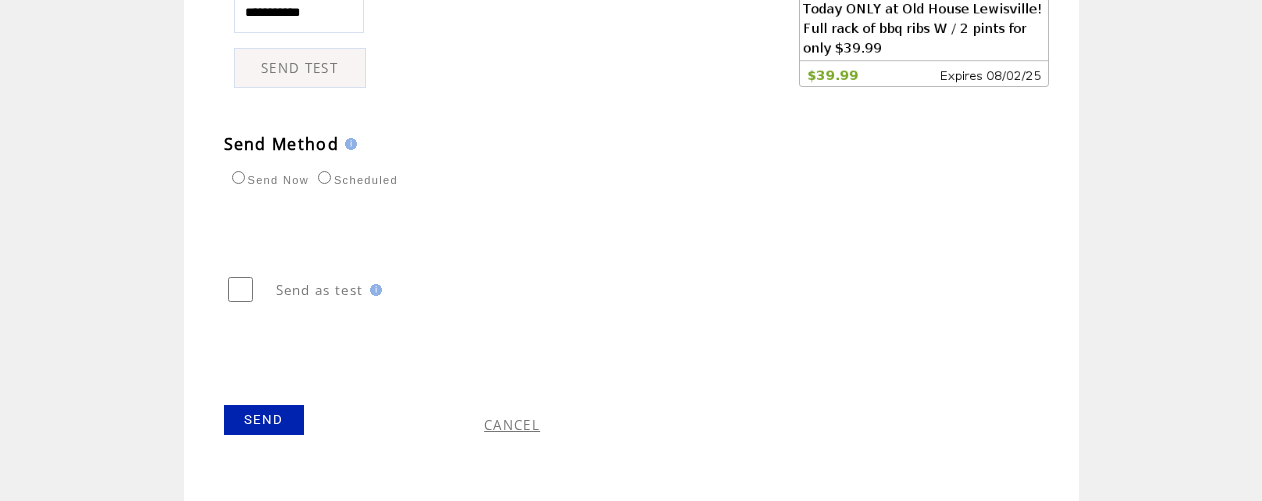 click on "SEND" at bounding box center [264, 420] 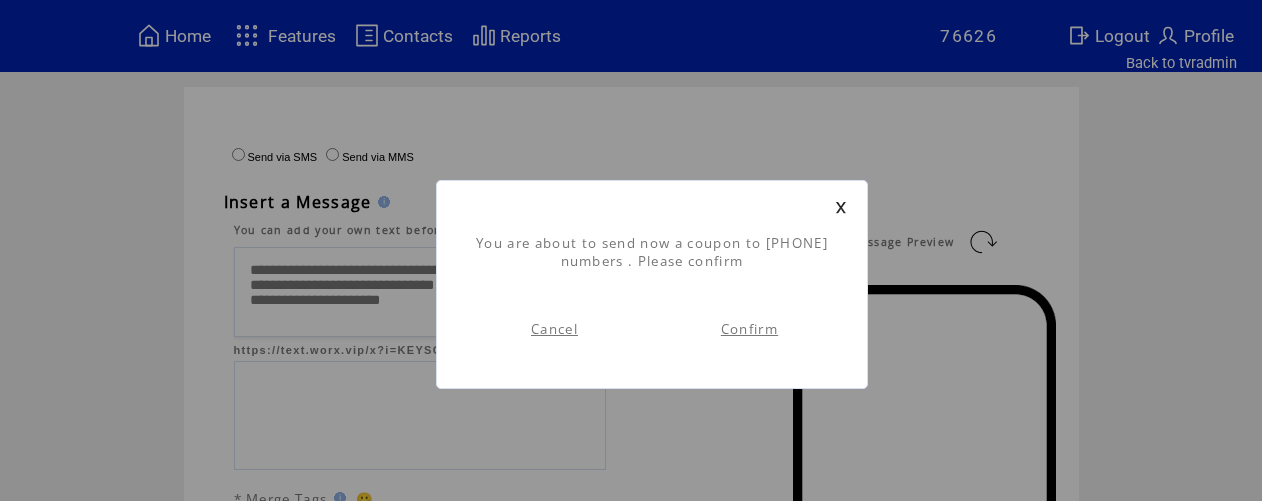 scroll, scrollTop: 1, scrollLeft: 0, axis: vertical 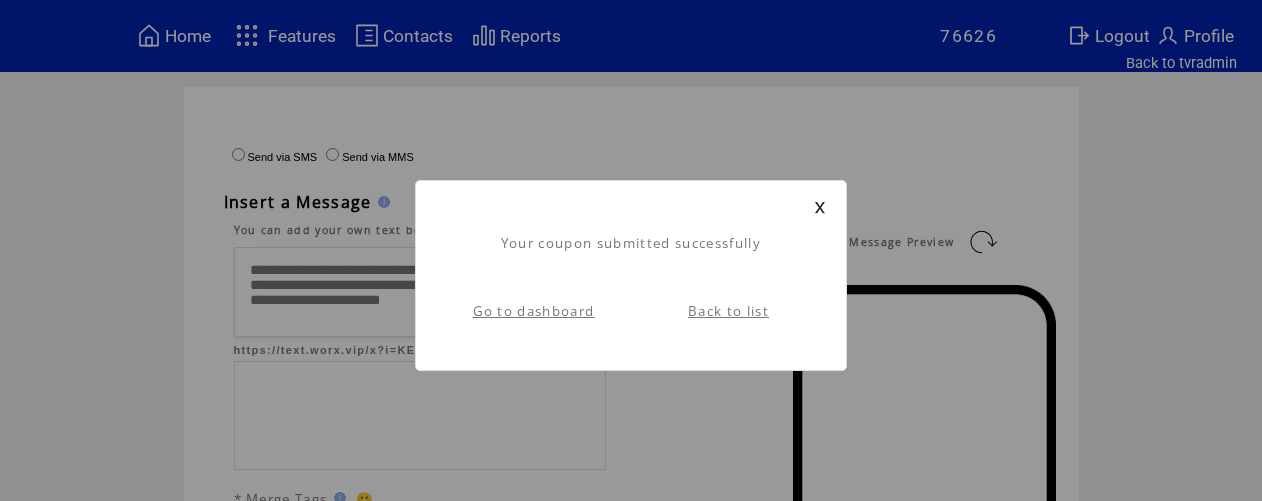 click on "Back to list" at bounding box center (728, 311) 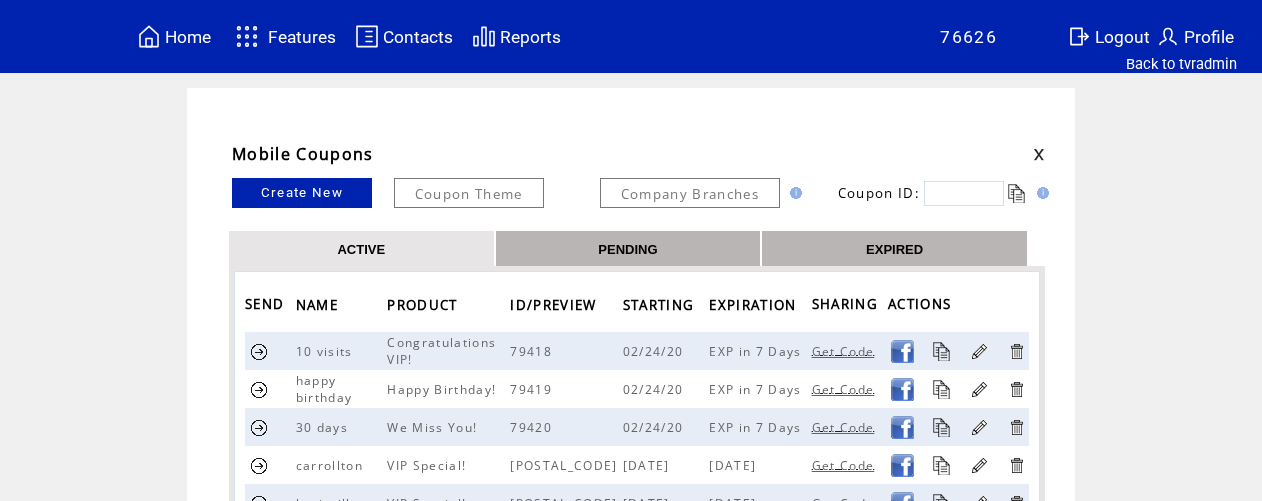scroll, scrollTop: 202, scrollLeft: 0, axis: vertical 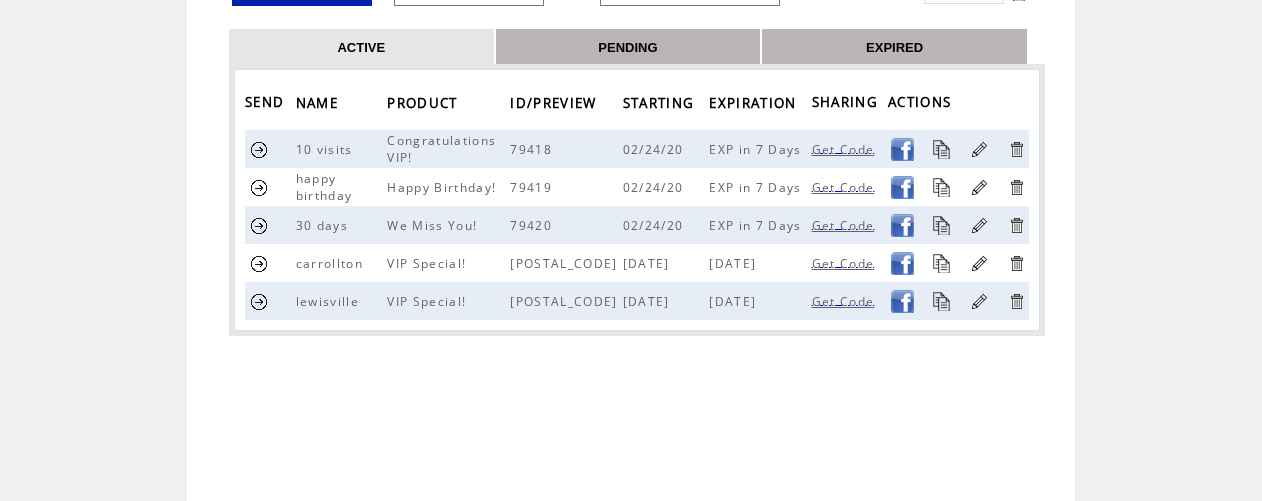 click at bounding box center [259, 301] 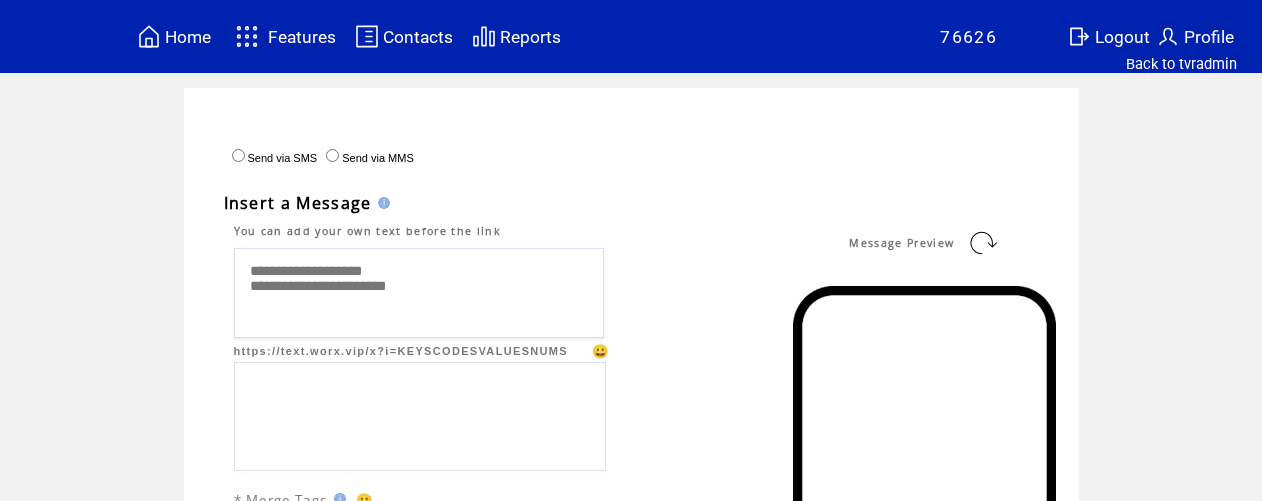scroll, scrollTop: 0, scrollLeft: 0, axis: both 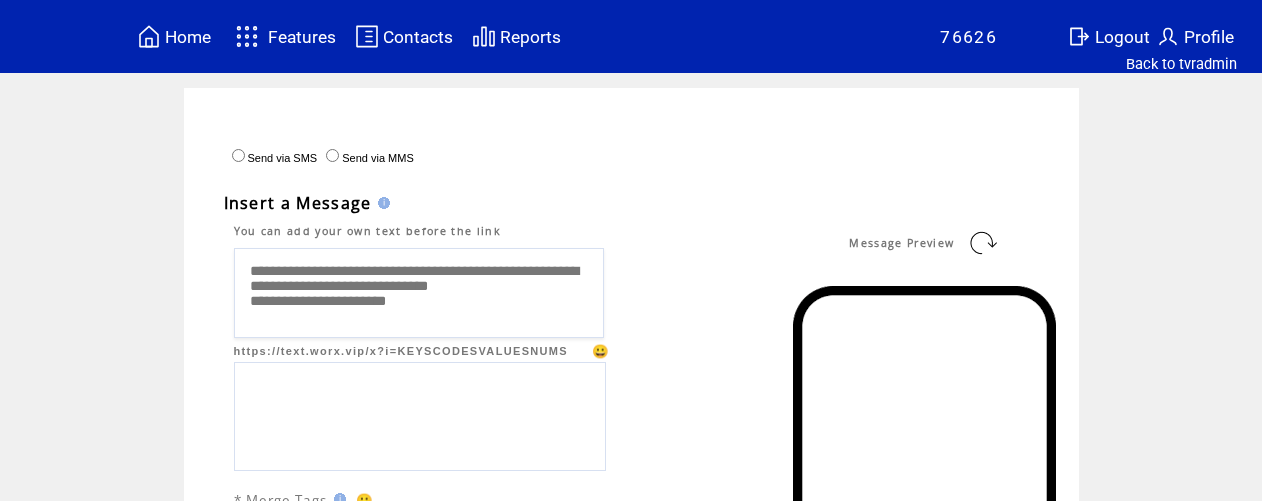 click on "**********" at bounding box center (419, 293) 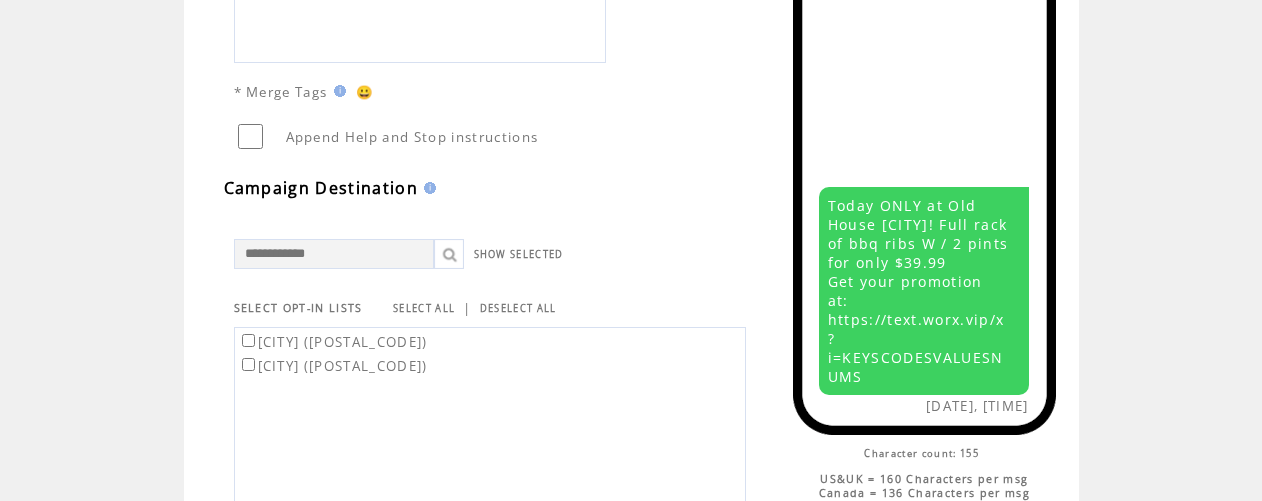 scroll, scrollTop: 411, scrollLeft: 0, axis: vertical 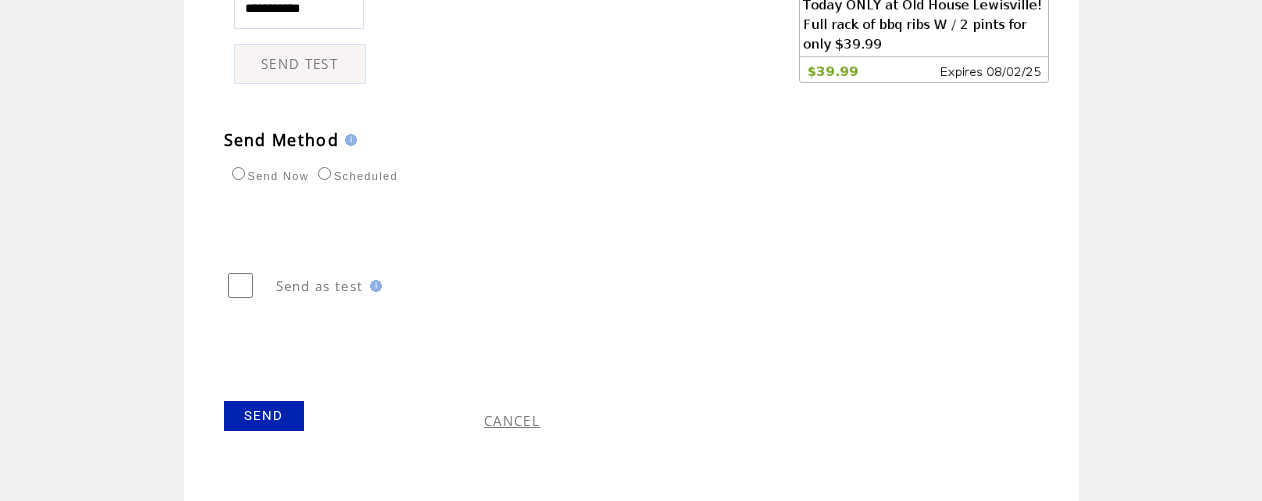 click on "SEND" at bounding box center (264, 416) 